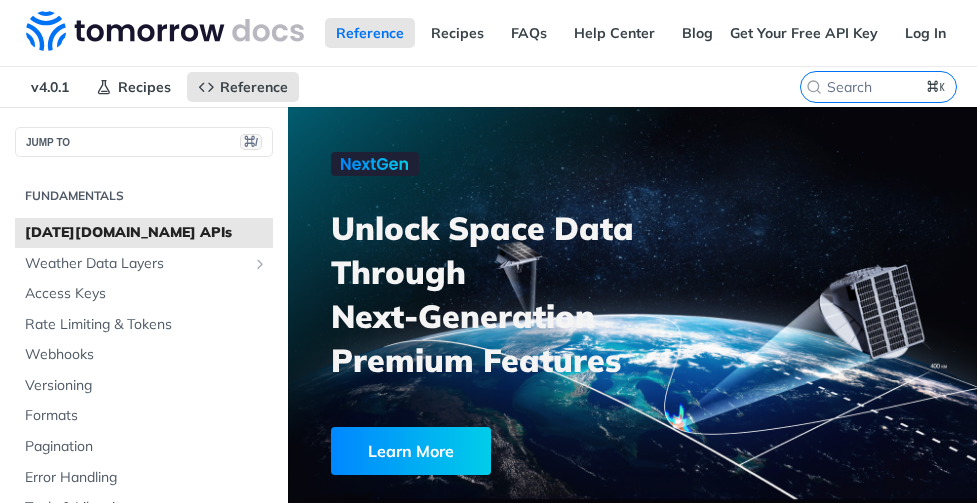 scroll, scrollTop: 0, scrollLeft: 0, axis: both 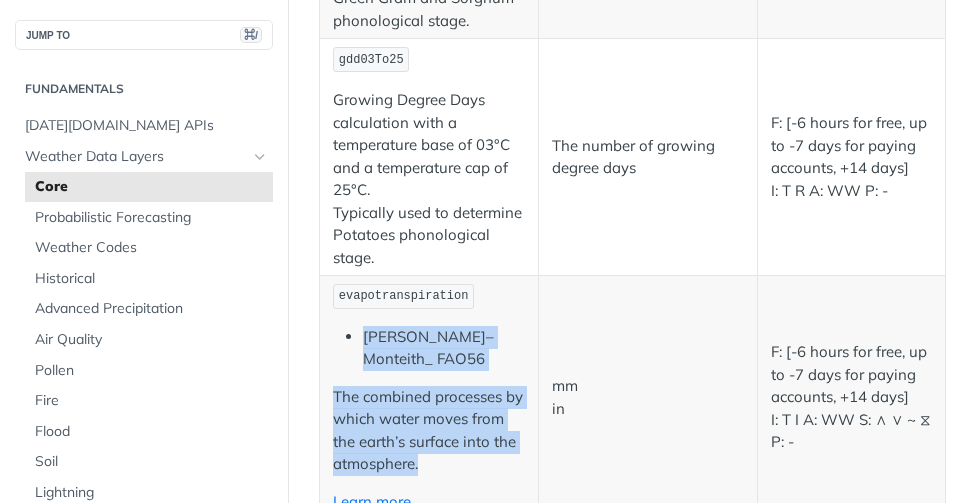 drag, startPoint x: 438, startPoint y: 419, endPoint x: 366, endPoint y: 296, distance: 142.52368 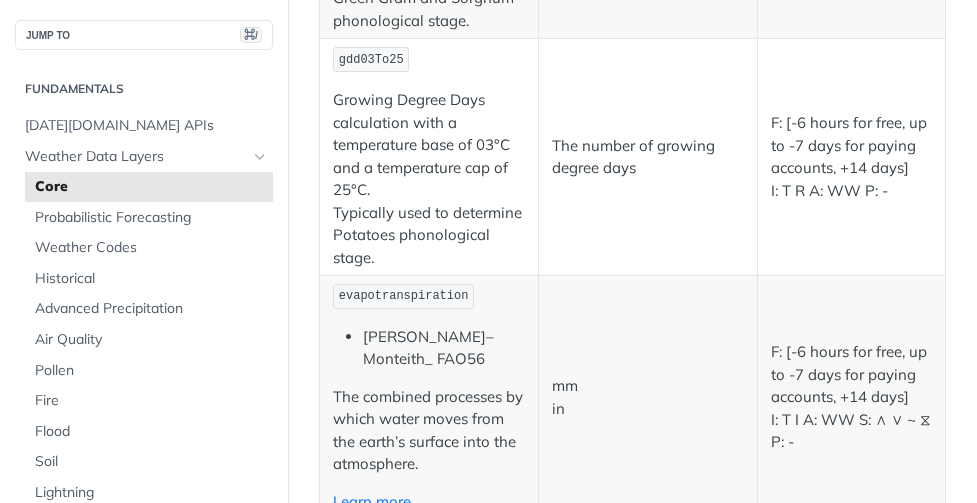 scroll, scrollTop: 791, scrollLeft: 0, axis: vertical 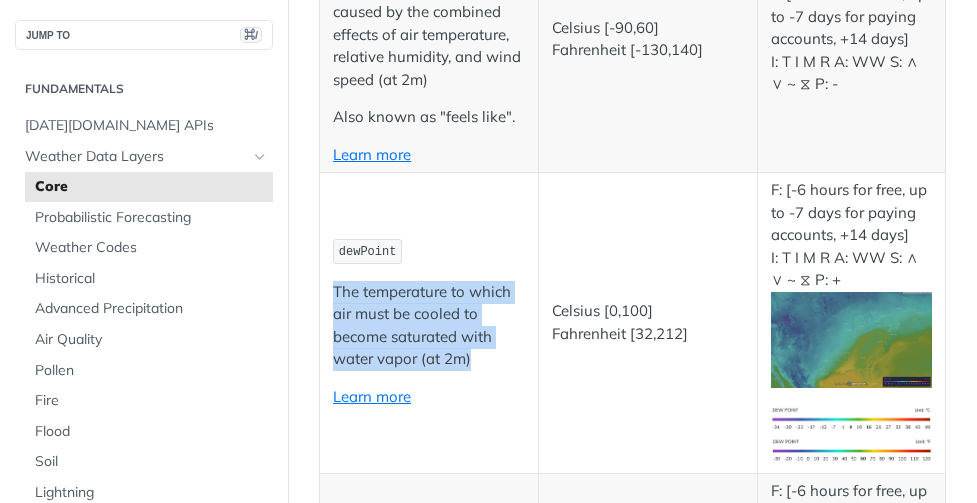 drag, startPoint x: 480, startPoint y: 360, endPoint x: 325, endPoint y: 289, distance: 170.48753 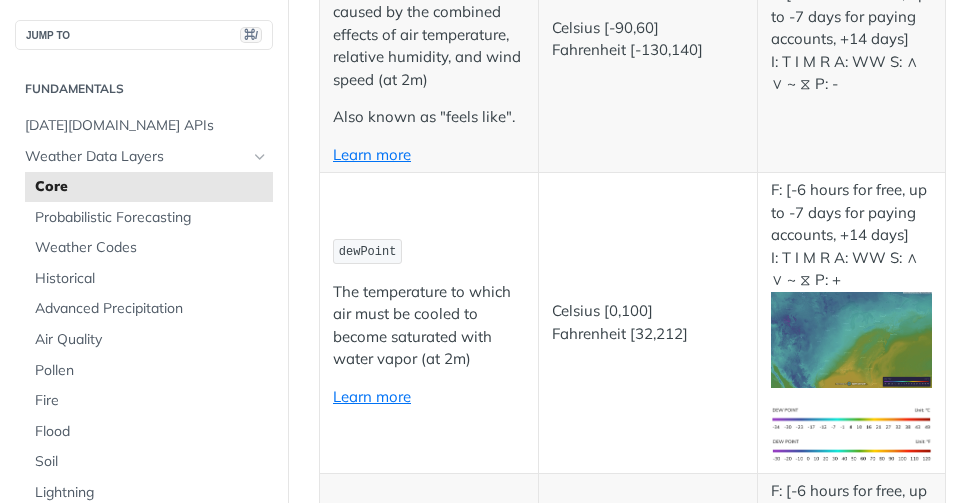 scroll, scrollTop: 394, scrollLeft: 0, axis: vertical 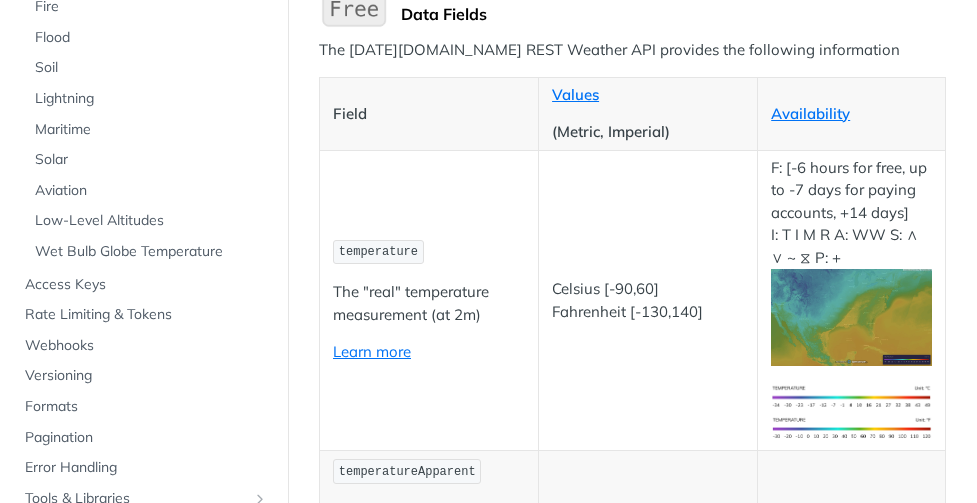 click on "The "real" temperature measurement (at 2m)" at bounding box center [429, 303] 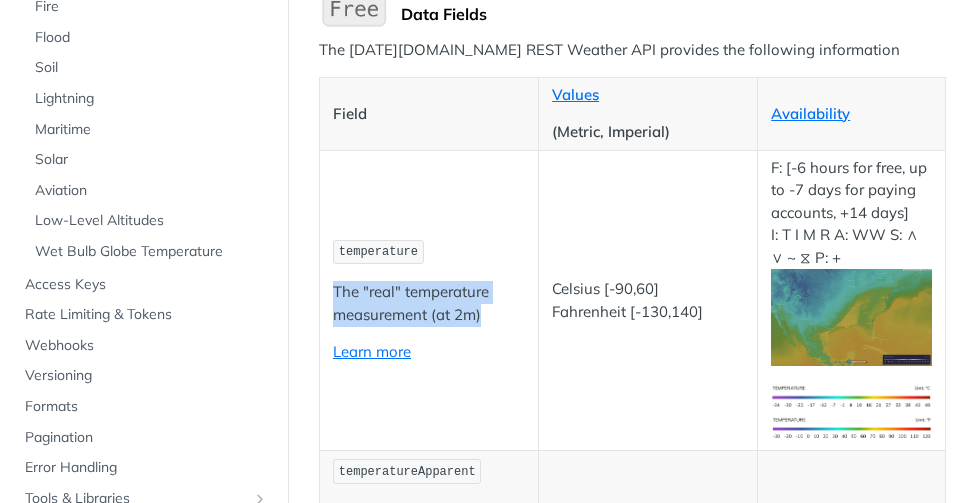 drag, startPoint x: 489, startPoint y: 312, endPoint x: 329, endPoint y: 289, distance: 161.64467 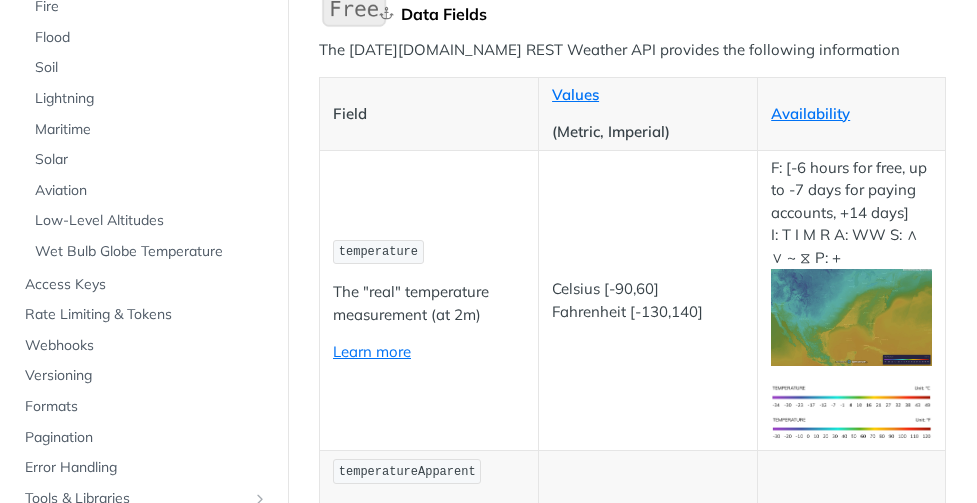 scroll, scrollTop: 2428, scrollLeft: 0, axis: vertical 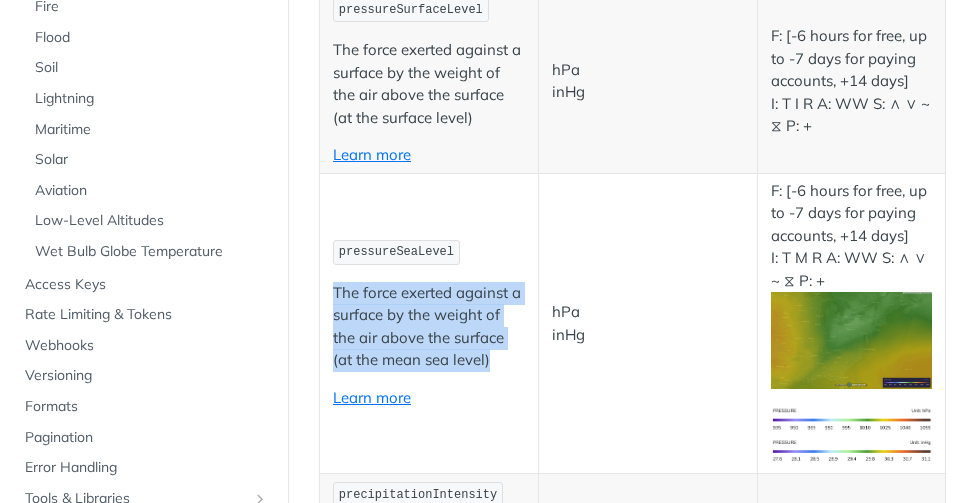 drag, startPoint x: 504, startPoint y: 367, endPoint x: 328, endPoint y: 297, distance: 189.4096 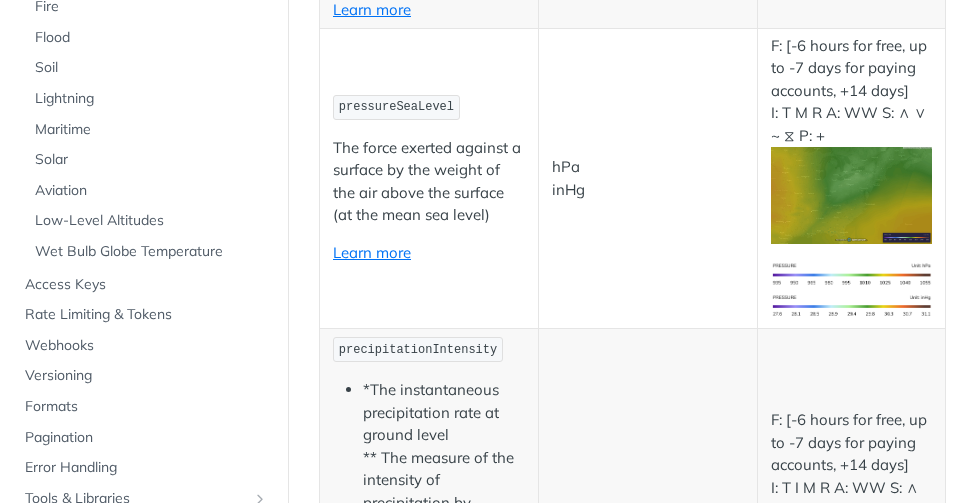 scroll, scrollTop: 2582, scrollLeft: 0, axis: vertical 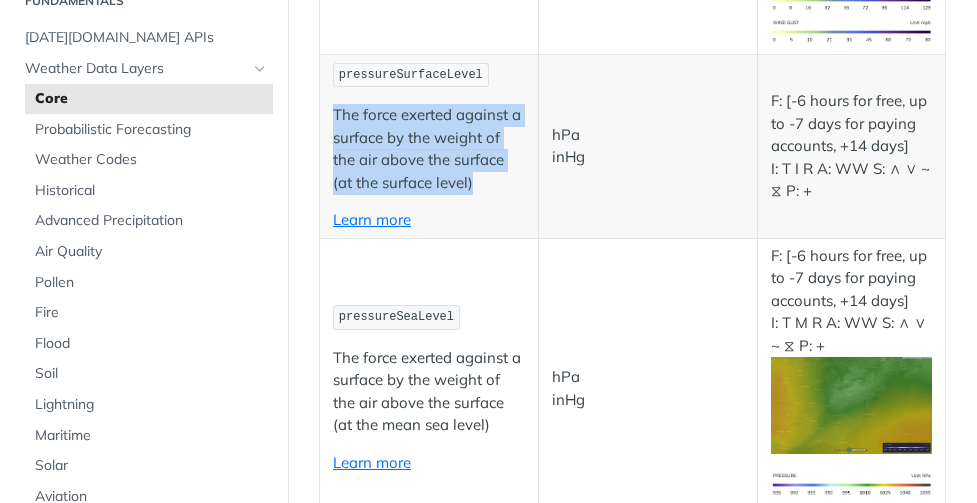 drag, startPoint x: 483, startPoint y: 182, endPoint x: 333, endPoint y: 108, distance: 167.26027 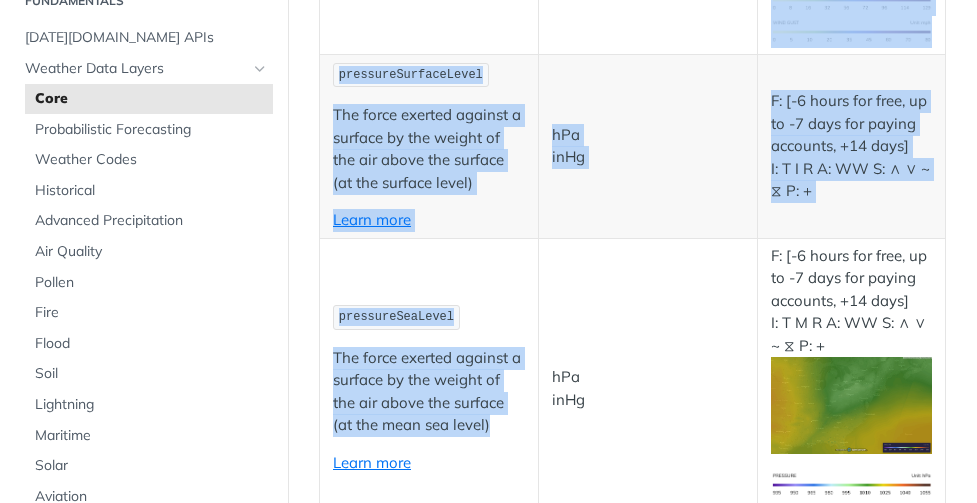 drag, startPoint x: 492, startPoint y: 426, endPoint x: 317, endPoint y: 354, distance: 189.23267 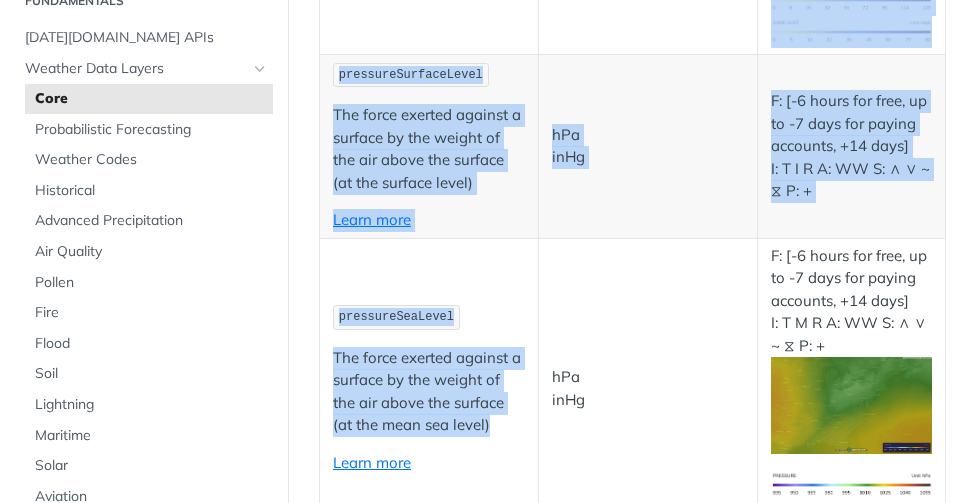 click on "The force exerted against a surface by the weight of the air above the surface (at the mean sea level)" at bounding box center [429, 392] 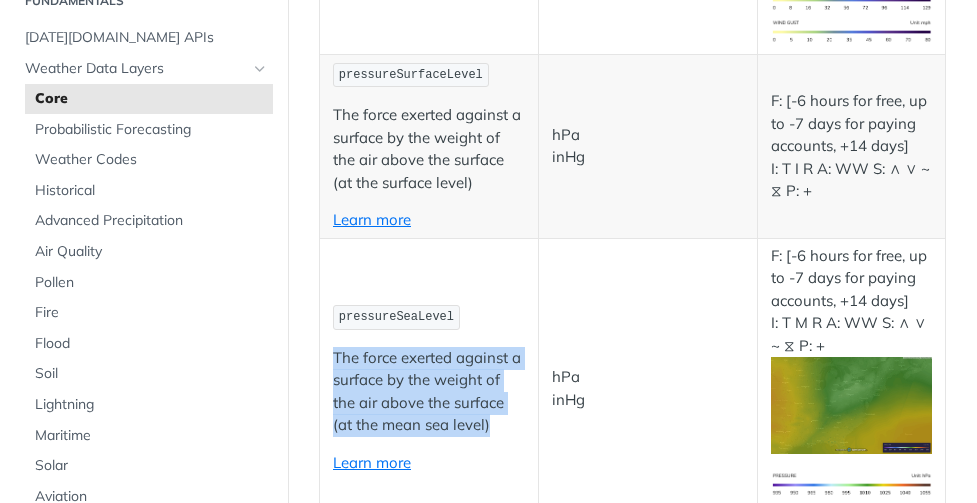 drag, startPoint x: 493, startPoint y: 427, endPoint x: 332, endPoint y: 360, distance: 174.38463 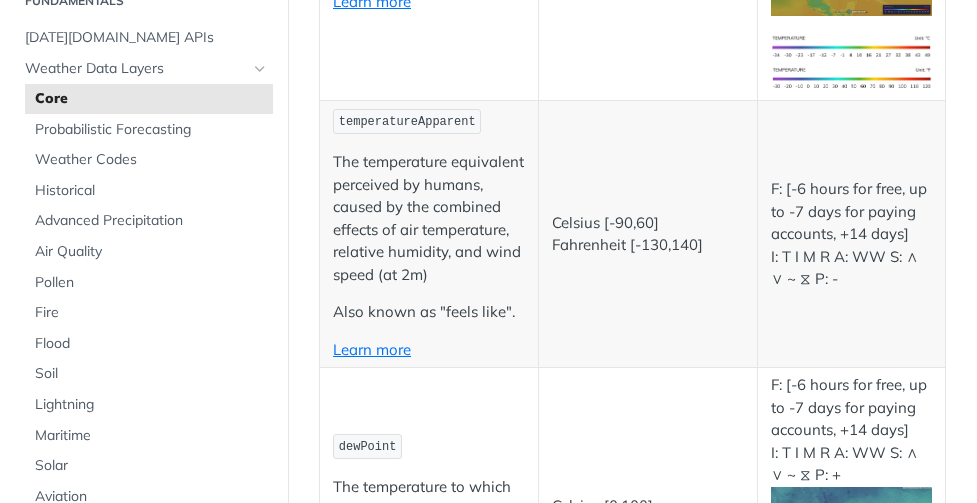 scroll, scrollTop: 1098, scrollLeft: 0, axis: vertical 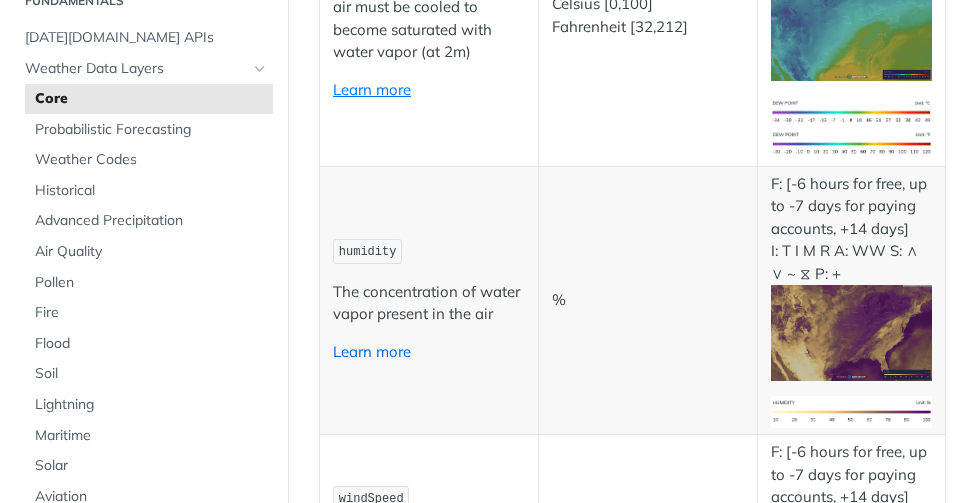 click on "Learn more" at bounding box center (372, 351) 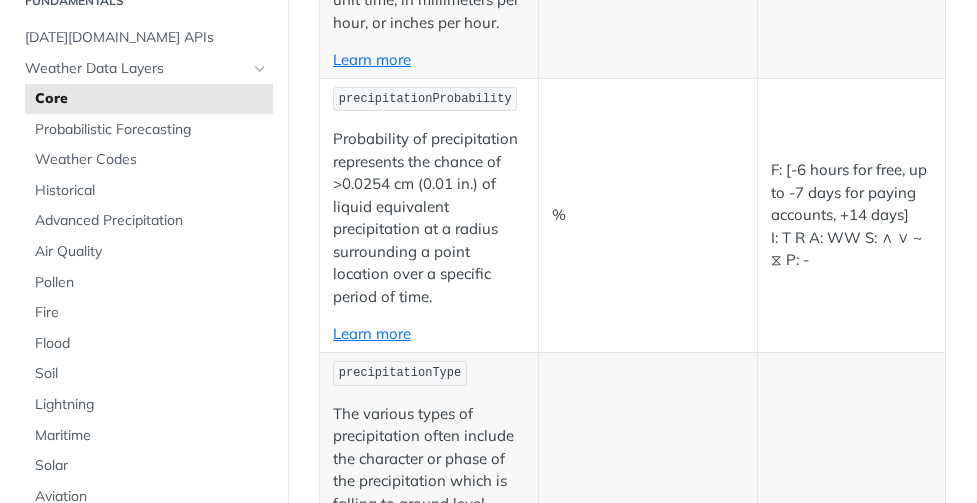 scroll, scrollTop: 9315, scrollLeft: 0, axis: vertical 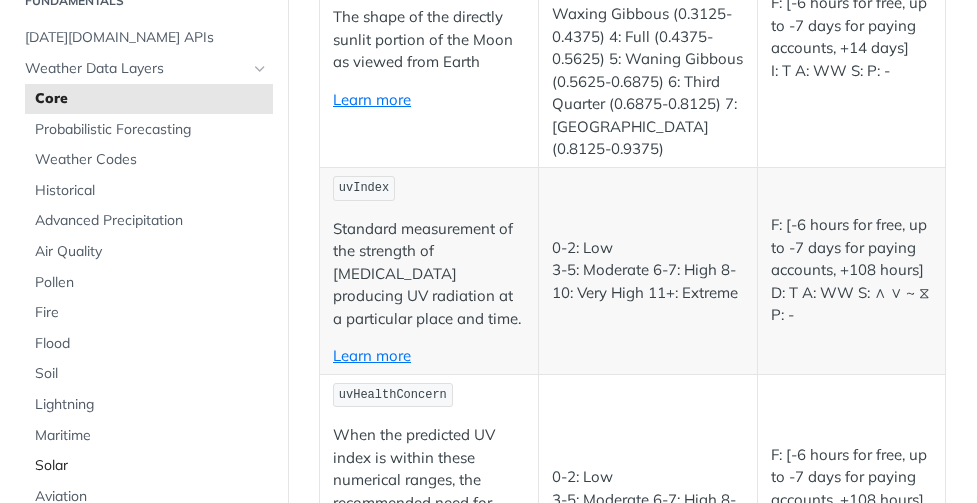click on "Solar" at bounding box center [151, 466] 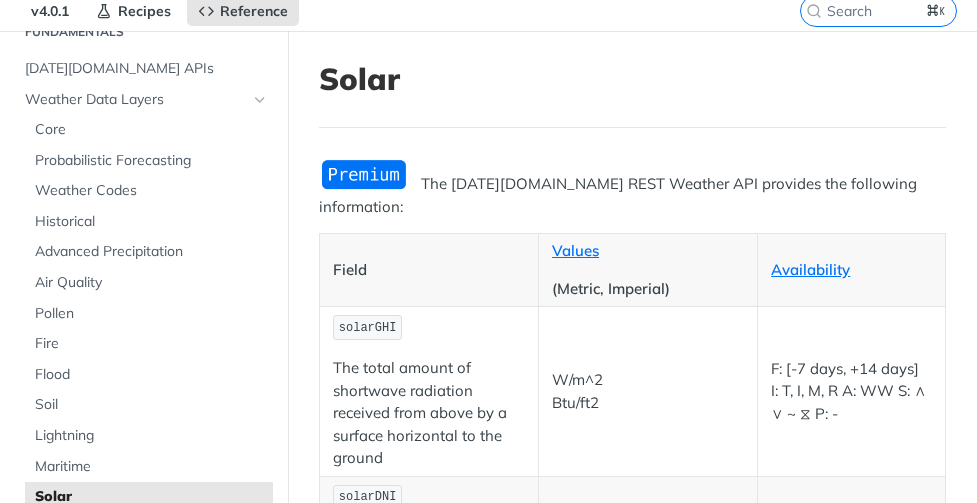 scroll, scrollTop: 95, scrollLeft: 0, axis: vertical 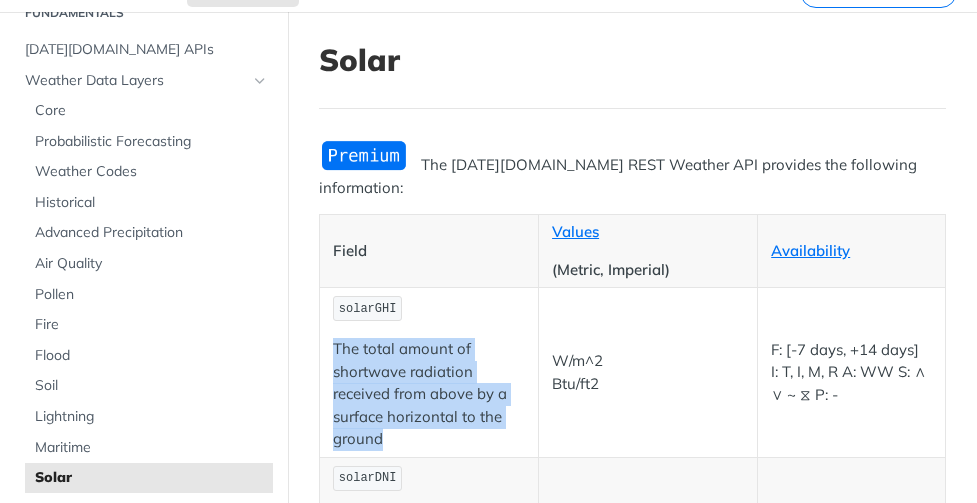 drag, startPoint x: 389, startPoint y: 415, endPoint x: 333, endPoint y: 329, distance: 102.625534 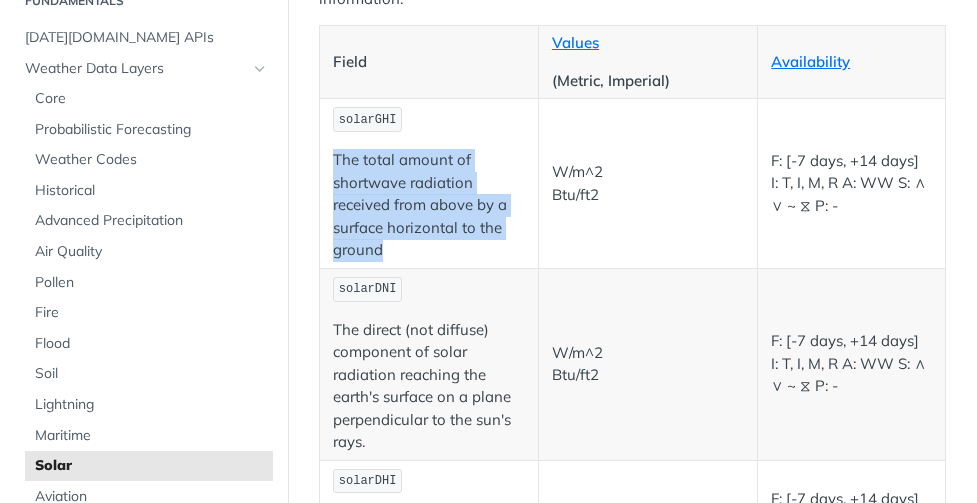 scroll, scrollTop: 300, scrollLeft: 0, axis: vertical 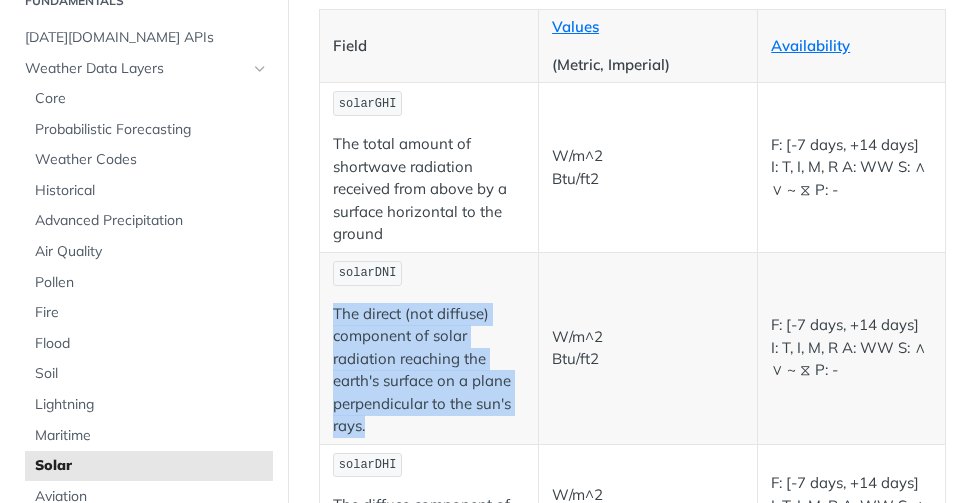 drag, startPoint x: 369, startPoint y: 408, endPoint x: 330, endPoint y: 291, distance: 123.32883 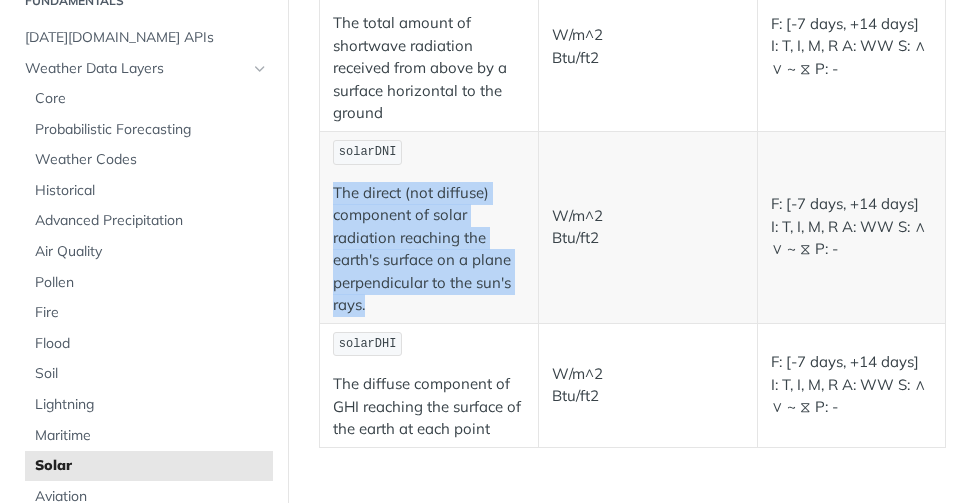 scroll, scrollTop: 458, scrollLeft: 0, axis: vertical 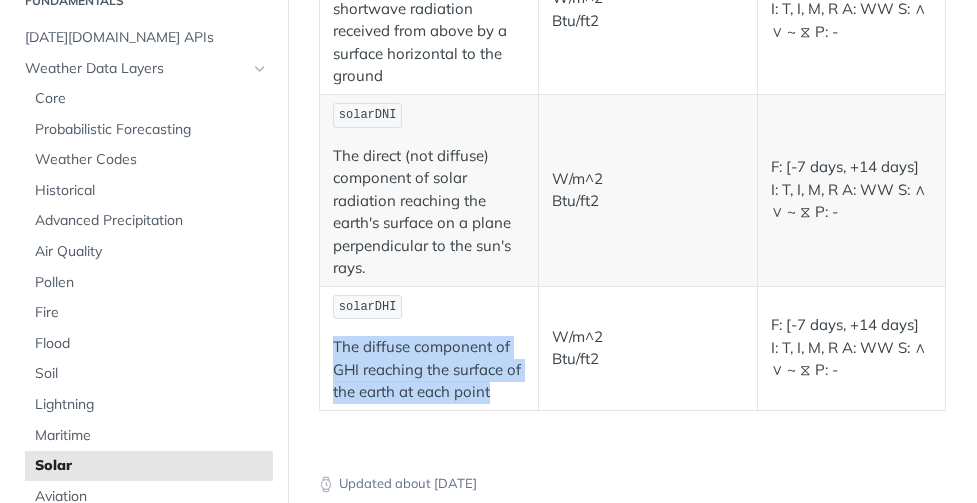 drag, startPoint x: 492, startPoint y: 371, endPoint x: 334, endPoint y: 328, distance: 163.74675 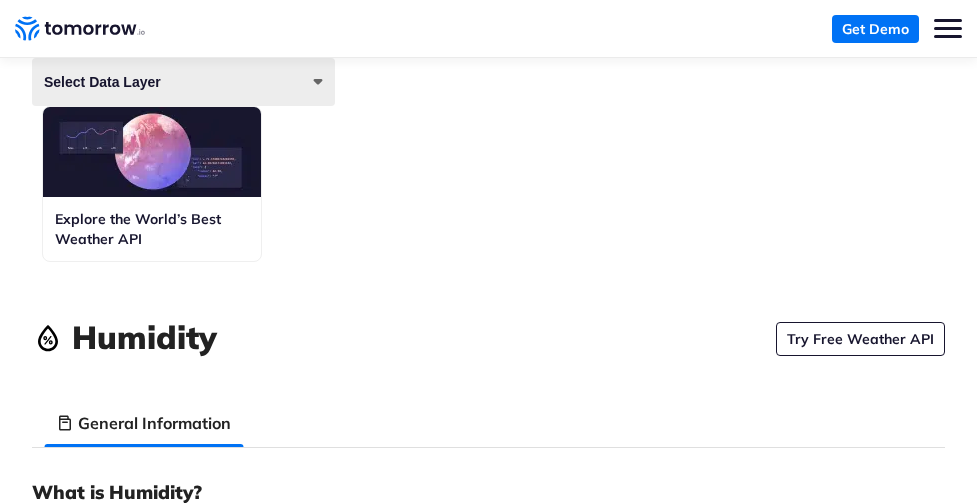 scroll, scrollTop: 276, scrollLeft: 0, axis: vertical 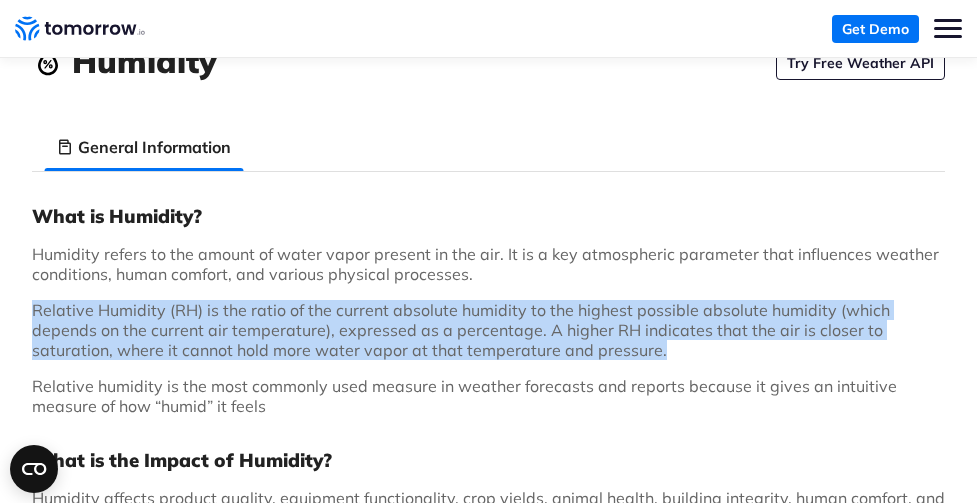 drag, startPoint x: 672, startPoint y: 354, endPoint x: 34, endPoint y: 297, distance: 640.5412 